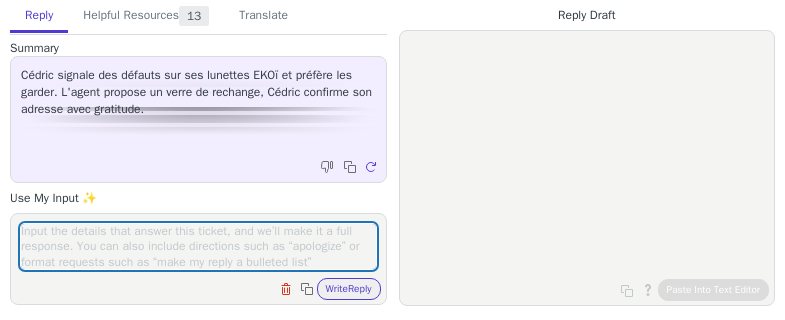 scroll, scrollTop: 0, scrollLeft: 0, axis: both 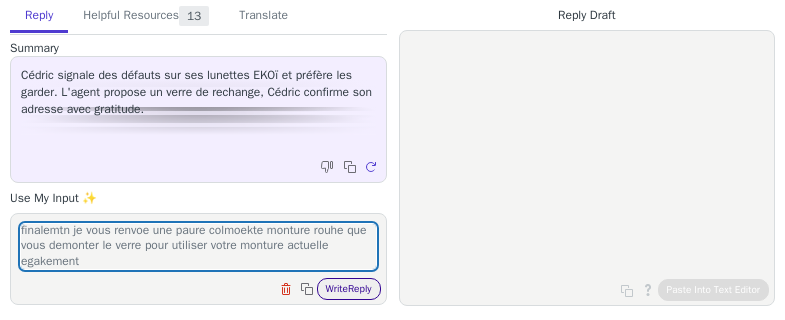click on "Write  Reply" at bounding box center [349, 289] 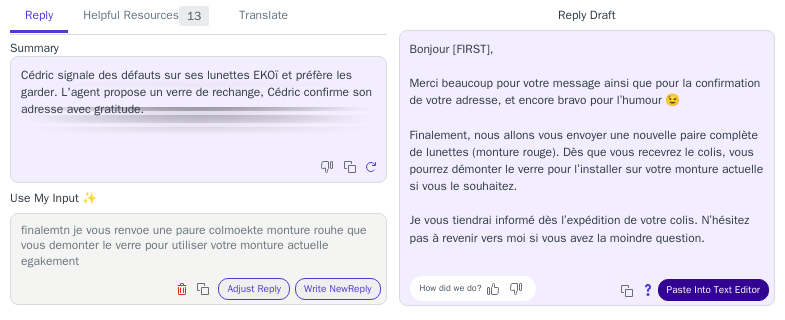 click on "Paste Into Text Editor" at bounding box center [713, 290] 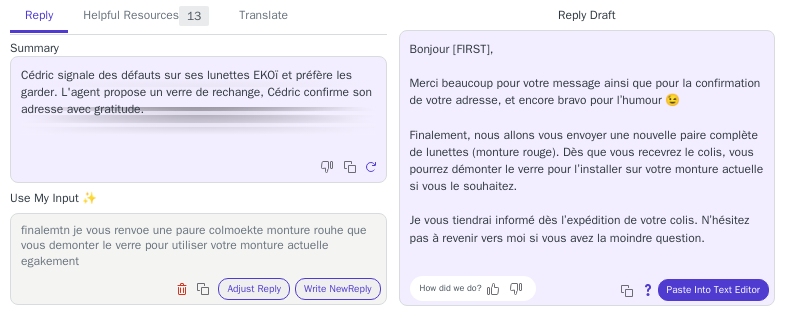 drag, startPoint x: 102, startPoint y: 270, endPoint x: 62, endPoint y: 243, distance: 48.259712 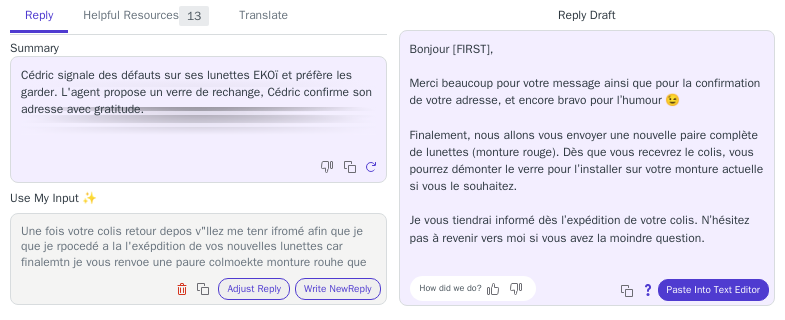 drag, startPoint x: 103, startPoint y: 264, endPoint x: 204, endPoint y: 250, distance: 101.96568 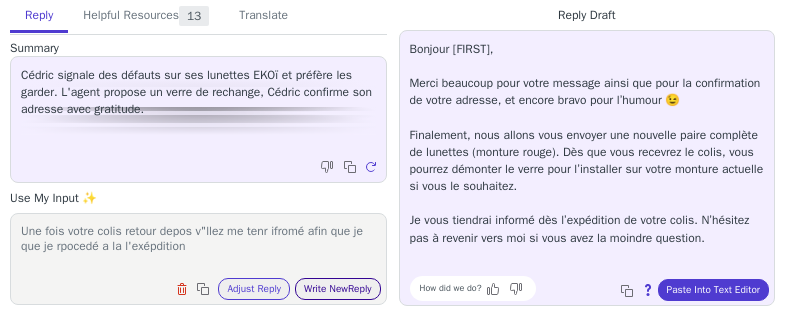 type on "Une fois votre colis retour depos v"llez me tenr ifromé afin que je que je rpocedé a la l'exépdition" 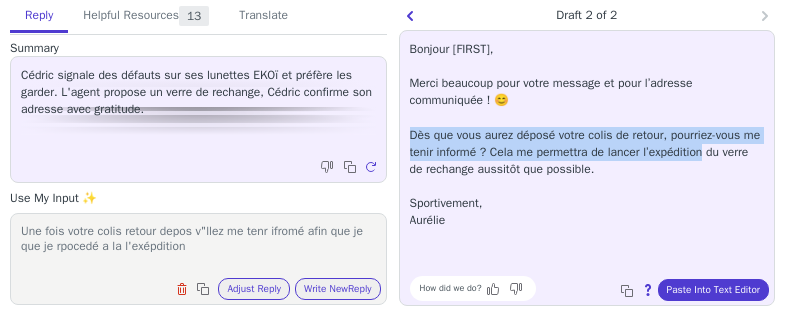 drag, startPoint x: 408, startPoint y: 135, endPoint x: 705, endPoint y: 149, distance: 297.32977 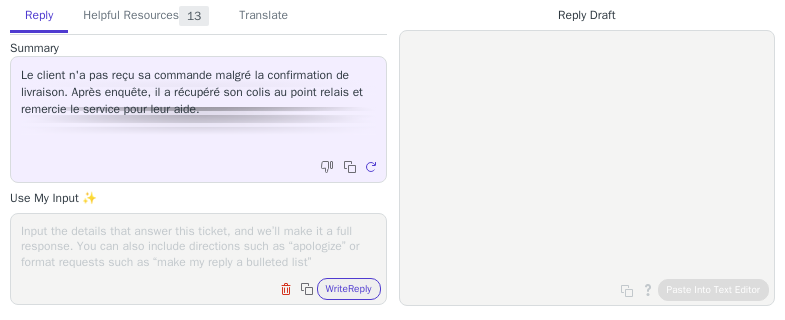 scroll, scrollTop: 0, scrollLeft: 0, axis: both 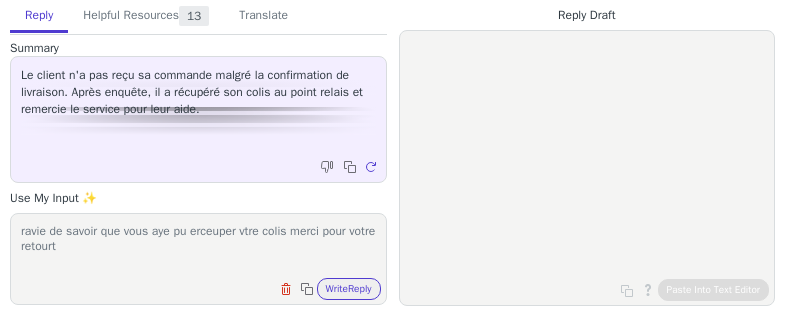 type on "ravie de savoir que vous aye pu erceuper vtre colis merci pour votre retourt" 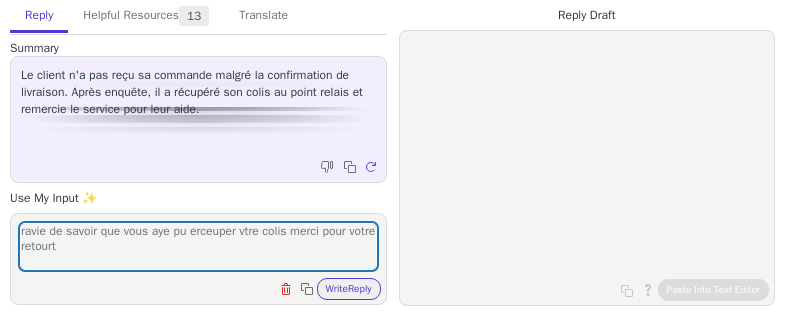 click on "Clear field Copy to clipboard Write  Reply" at bounding box center (208, 287) 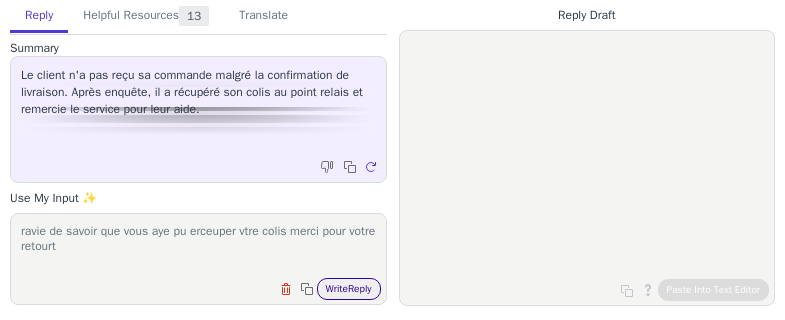 click on "Write  Reply" at bounding box center (349, 289) 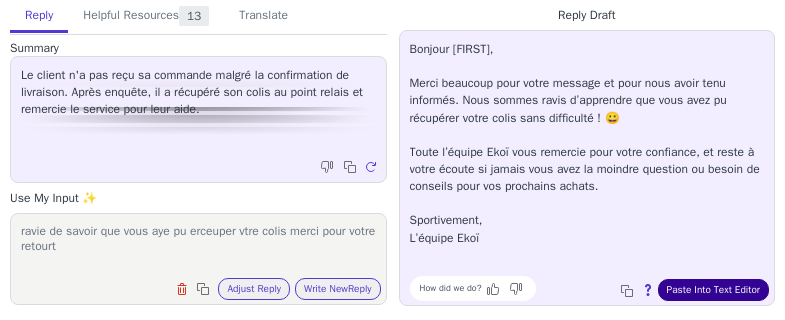 click on "Paste Into Text Editor" at bounding box center [713, 290] 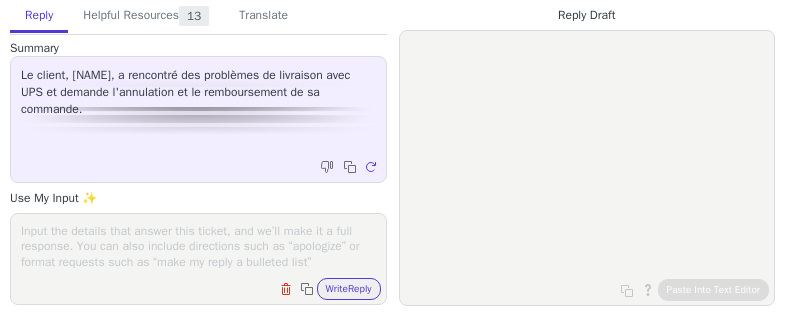 scroll, scrollTop: 0, scrollLeft: 0, axis: both 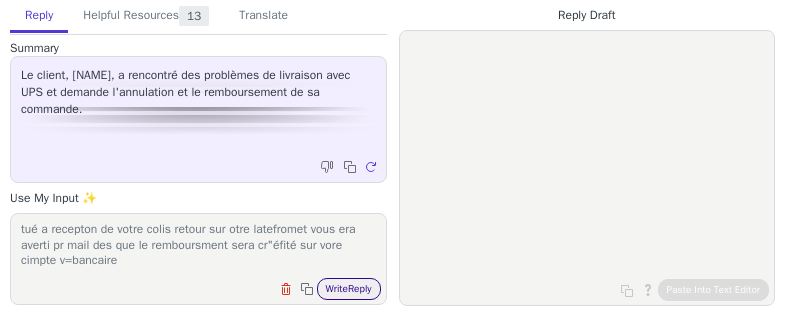 type on "votre daldne de remboursmetn a bien ete prise ncompt , il ser effe tué a recepton de votre colis retour sur otre latefromet vous era averti pr mail des que le remboursment sera cr"éfité sur vore cimpte v=bancaire" 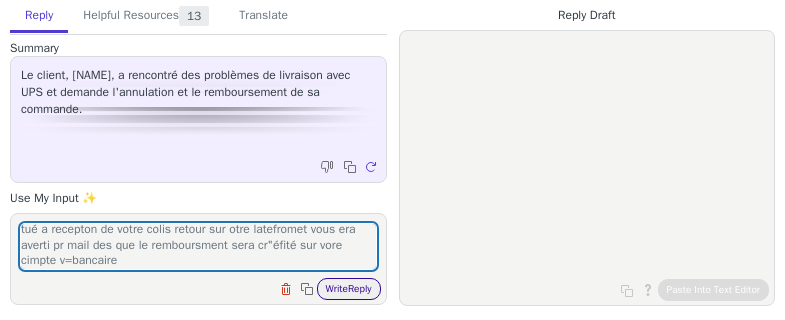 click on "Write  Reply" at bounding box center [349, 289] 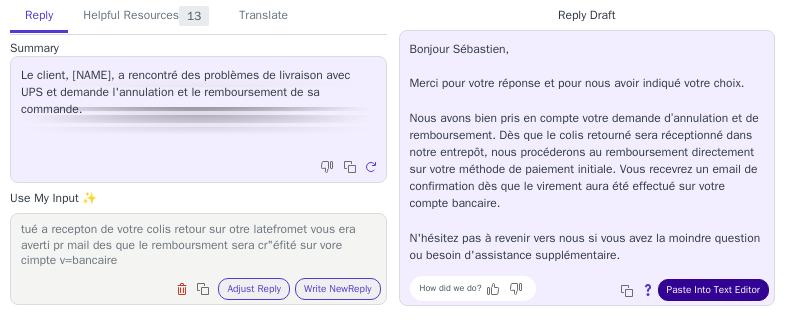 click on "Paste Into Text Editor" at bounding box center [713, 290] 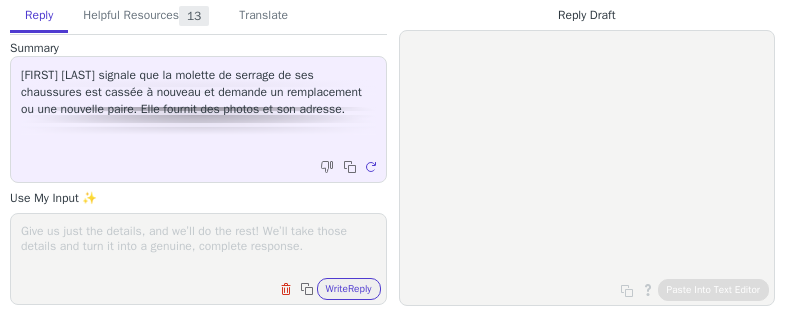 scroll, scrollTop: 0, scrollLeft: 0, axis: both 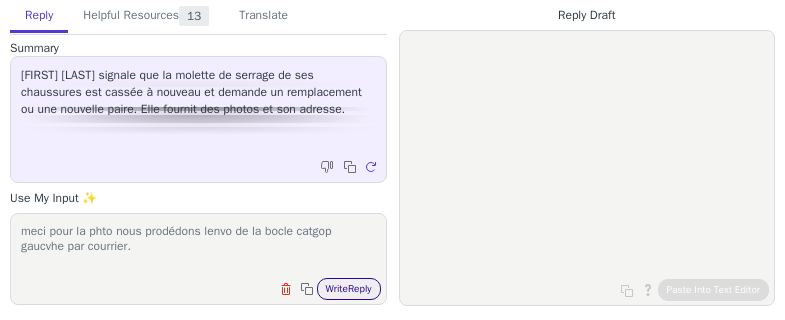 type on "meci pour la phto nous prodédons lenvo de la bocle catgop gaucvhe par courrier." 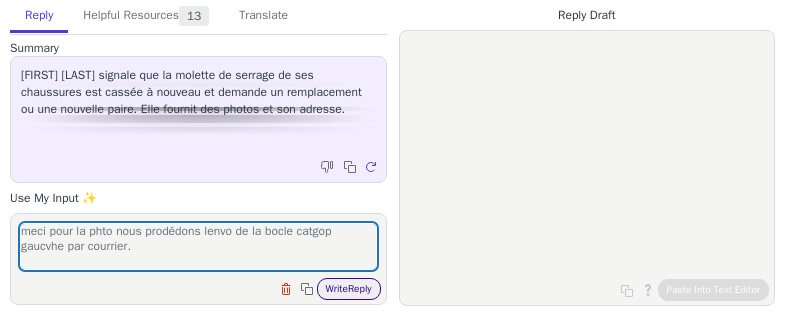 click on "Write  Reply" at bounding box center [349, 289] 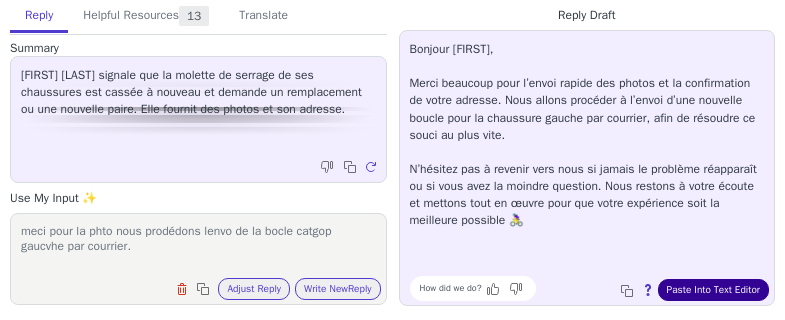 click on "Paste Into Text Editor" at bounding box center (713, 290) 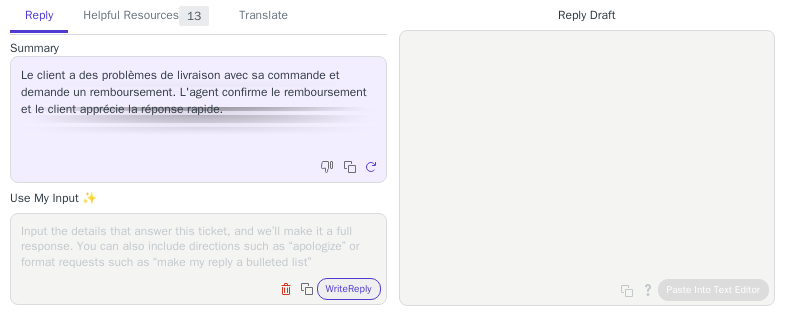 scroll, scrollTop: 0, scrollLeft: 0, axis: both 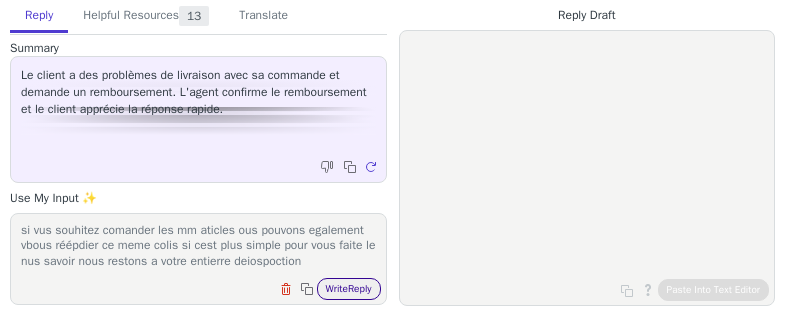 type on "si vus souhitez comander les mm aticles ous pouvons egalement vbous réépdier ce meme colis si cest plus simple pour vous faite le nus savoir nous restons a votre entierre deiospoction" 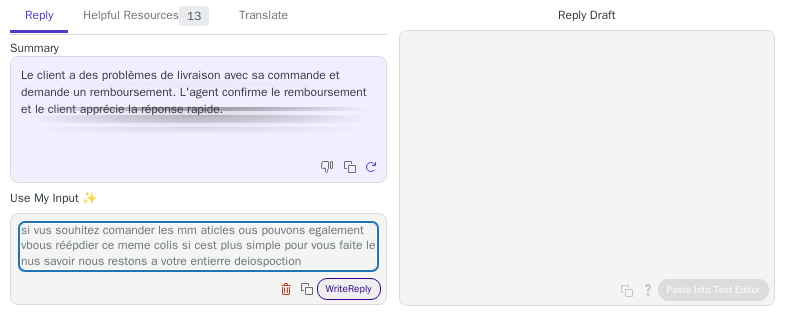 click on "Write  Reply" at bounding box center (349, 289) 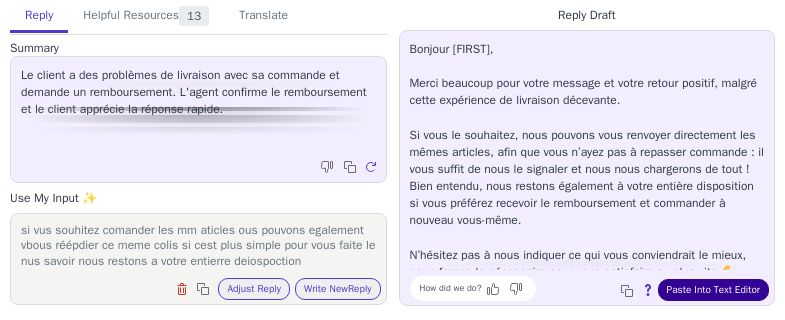 click on "Paste Into Text Editor" at bounding box center (713, 290) 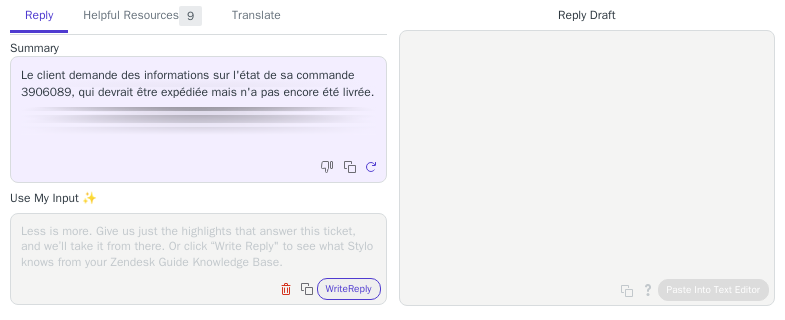 scroll, scrollTop: 0, scrollLeft: 0, axis: both 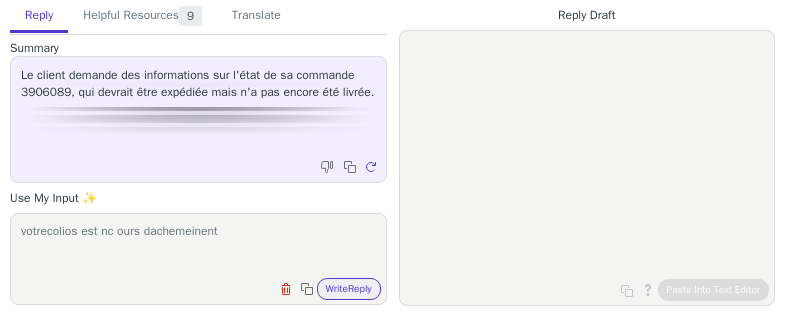 click on "votrecolios est nc ours dachemeinent" at bounding box center (198, 246) 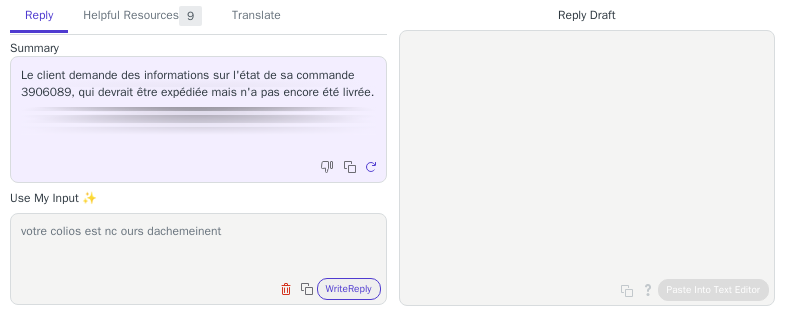 click on "votre colios est nc ours dachemeinent" at bounding box center [198, 246] 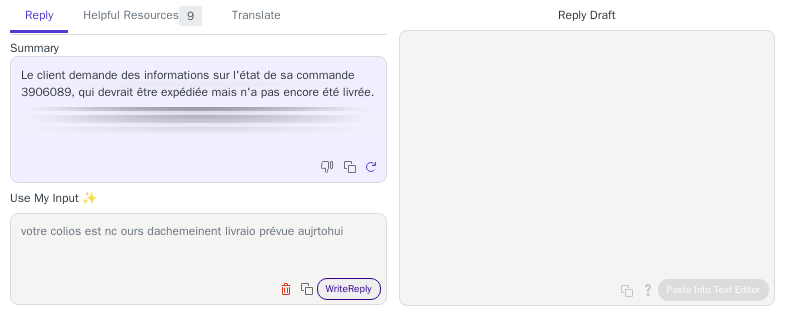 type on "votre colios est nc ours dachemeinent livraio prévue aujrtohui" 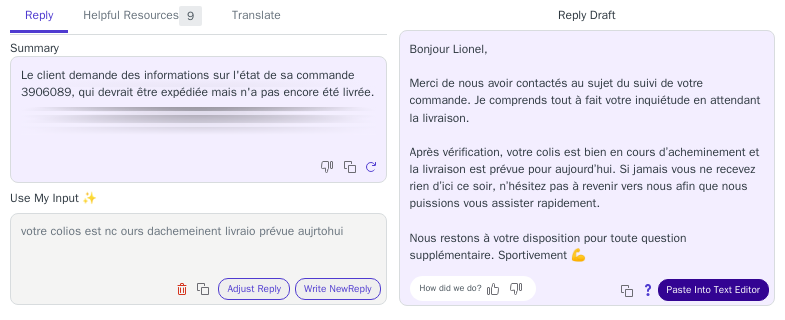click on "Paste Into Text Editor" at bounding box center (713, 290) 